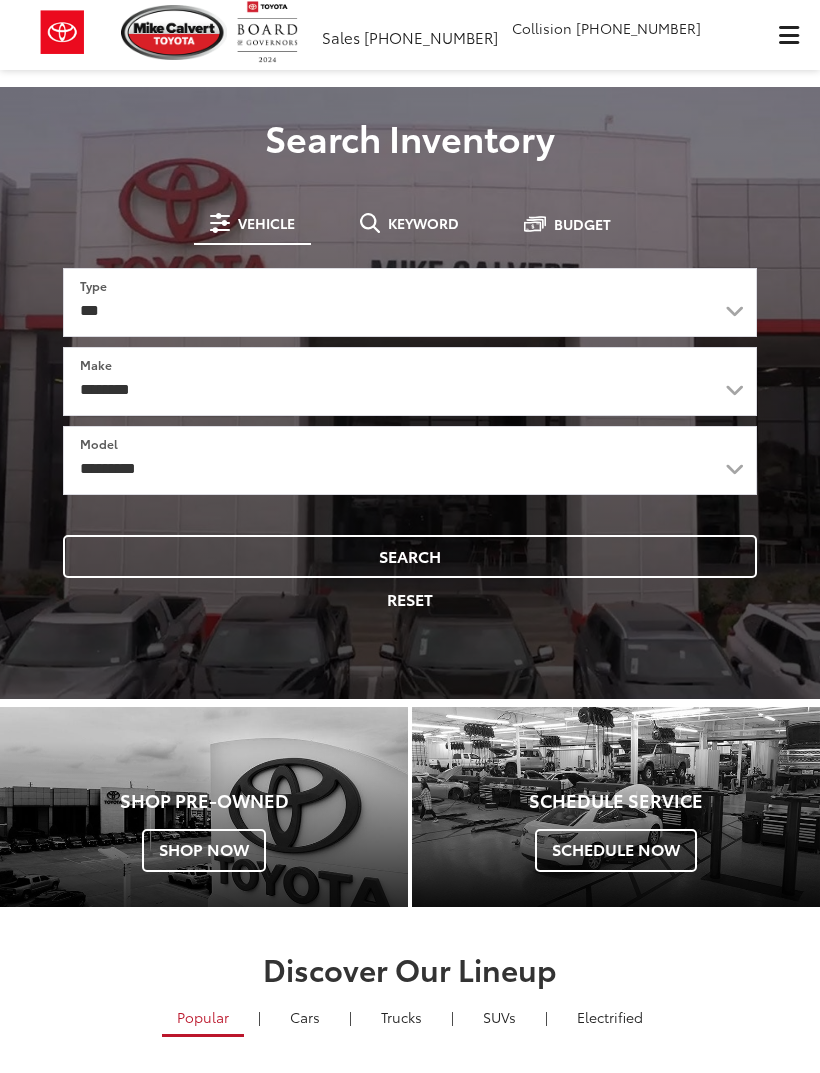 scroll, scrollTop: 0, scrollLeft: 0, axis: both 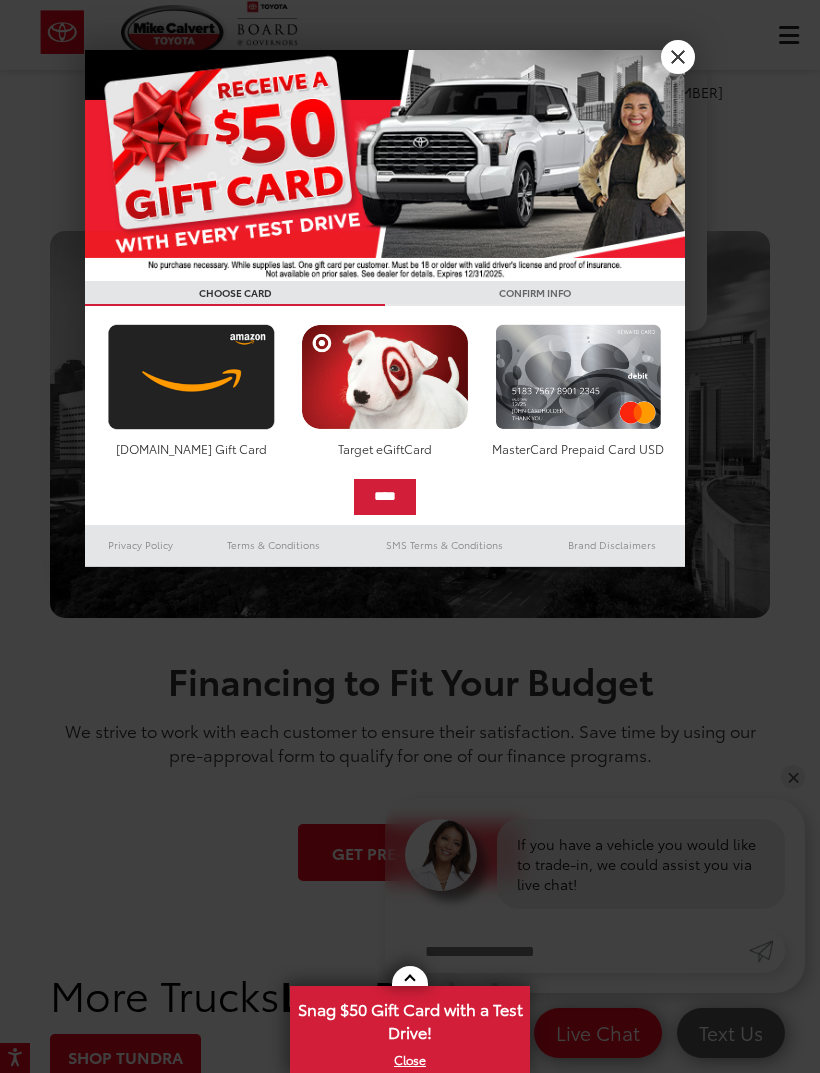 click at bounding box center [410, 536] 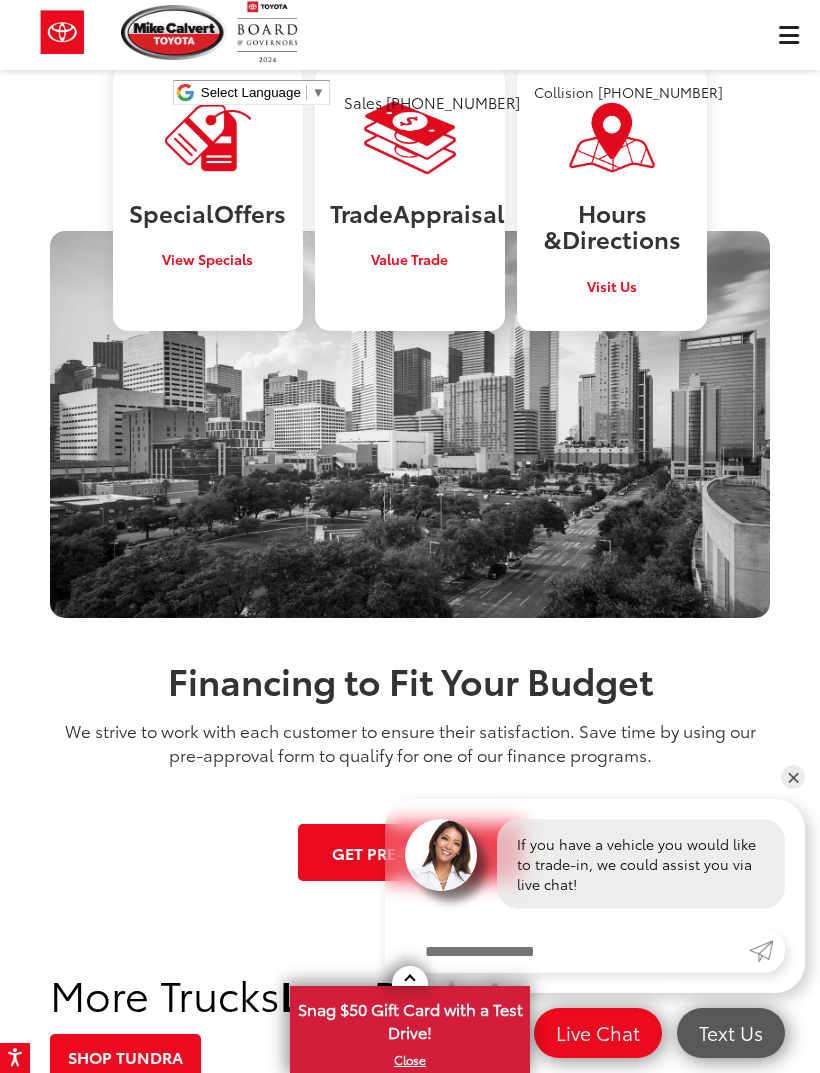 click on "[PERSON_NAME] Toyota
Select Language ​ ▼
Sales
[PHONE_NUMBER]
Service
[PHONE_NUMBER]
Parts
[PHONE_NUMBER]
Collision
[PHONE_NUMBER]
[STREET_ADDRESS]
Service
Map
Contact
Saved
Saved" at bounding box center [410, 60] 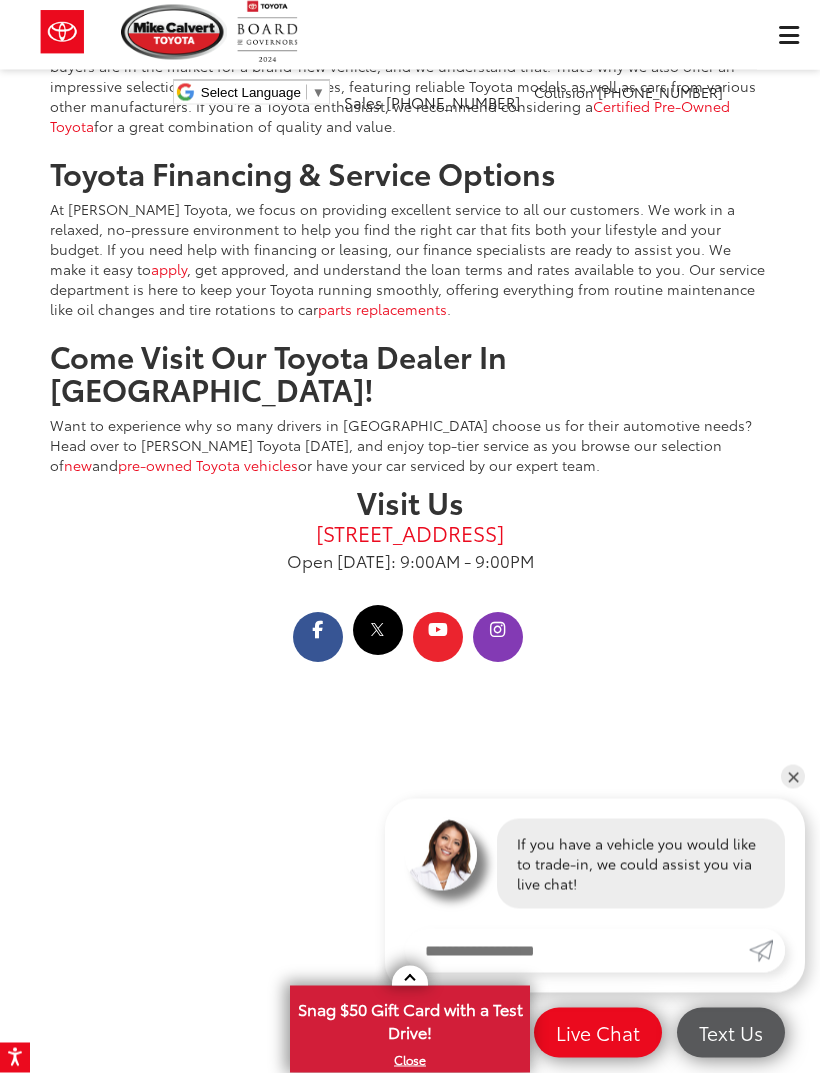 scroll, scrollTop: 4589, scrollLeft: 0, axis: vertical 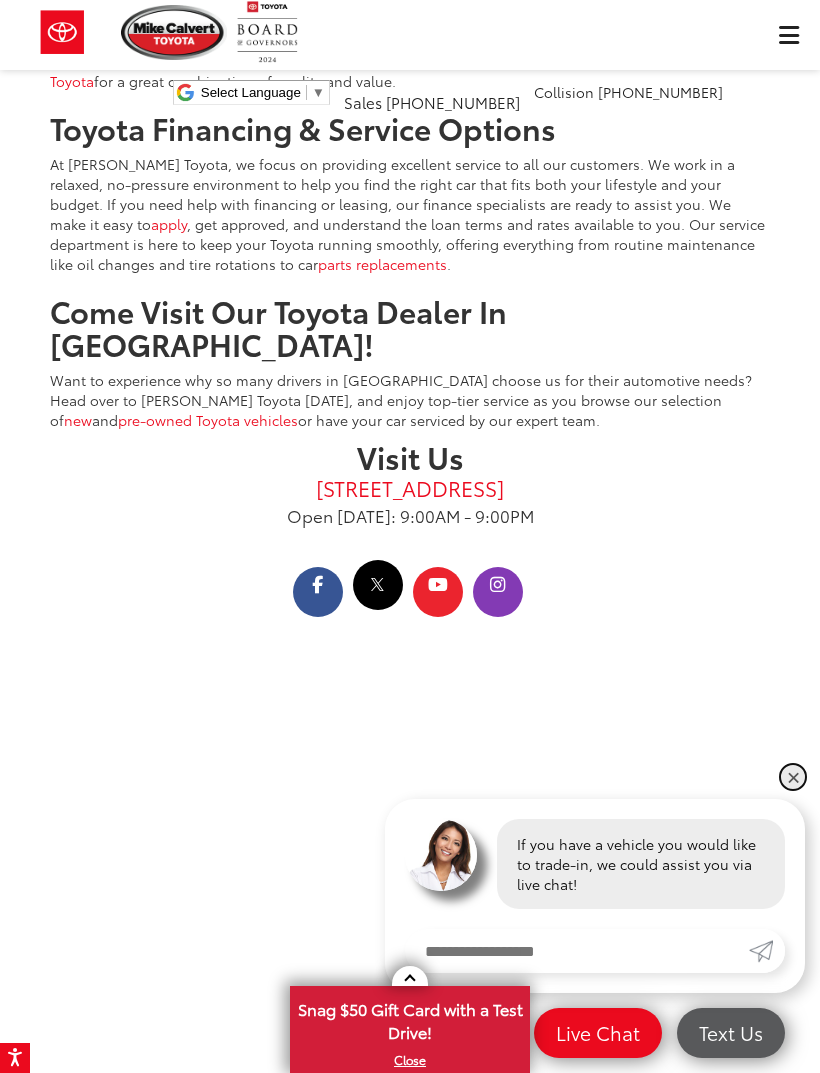 click on "✕" at bounding box center [793, 777] 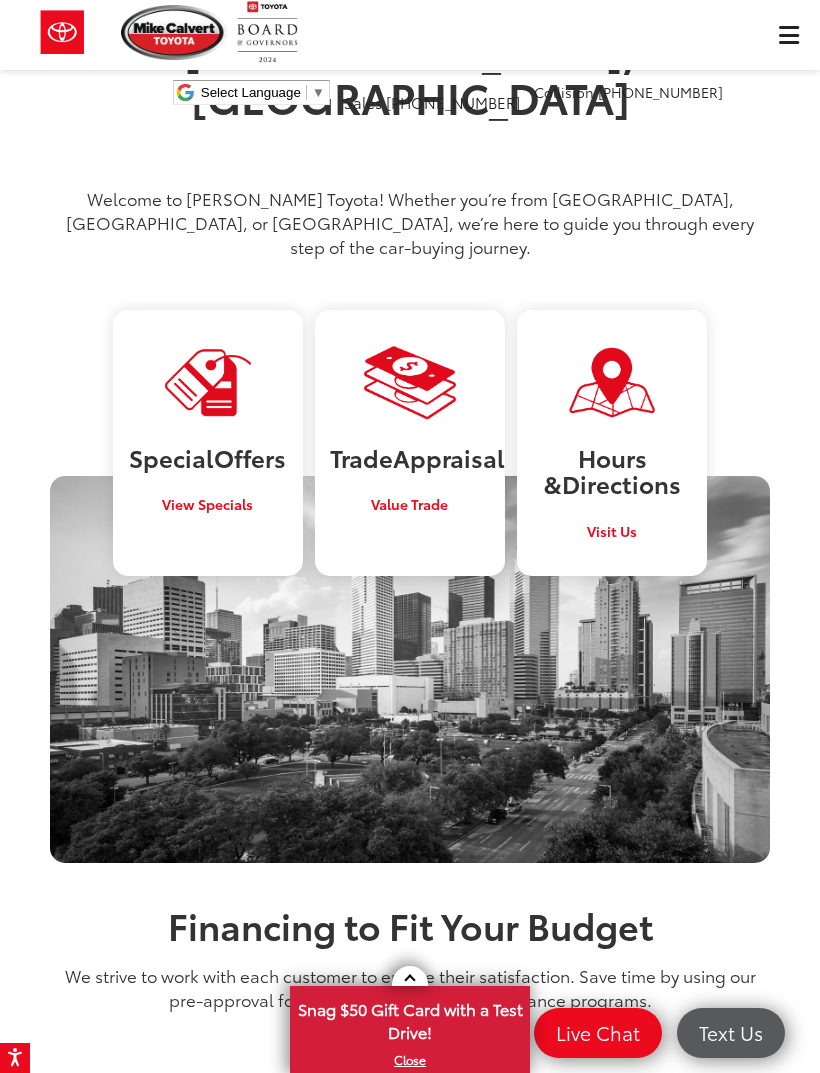 scroll, scrollTop: 1542, scrollLeft: 0, axis: vertical 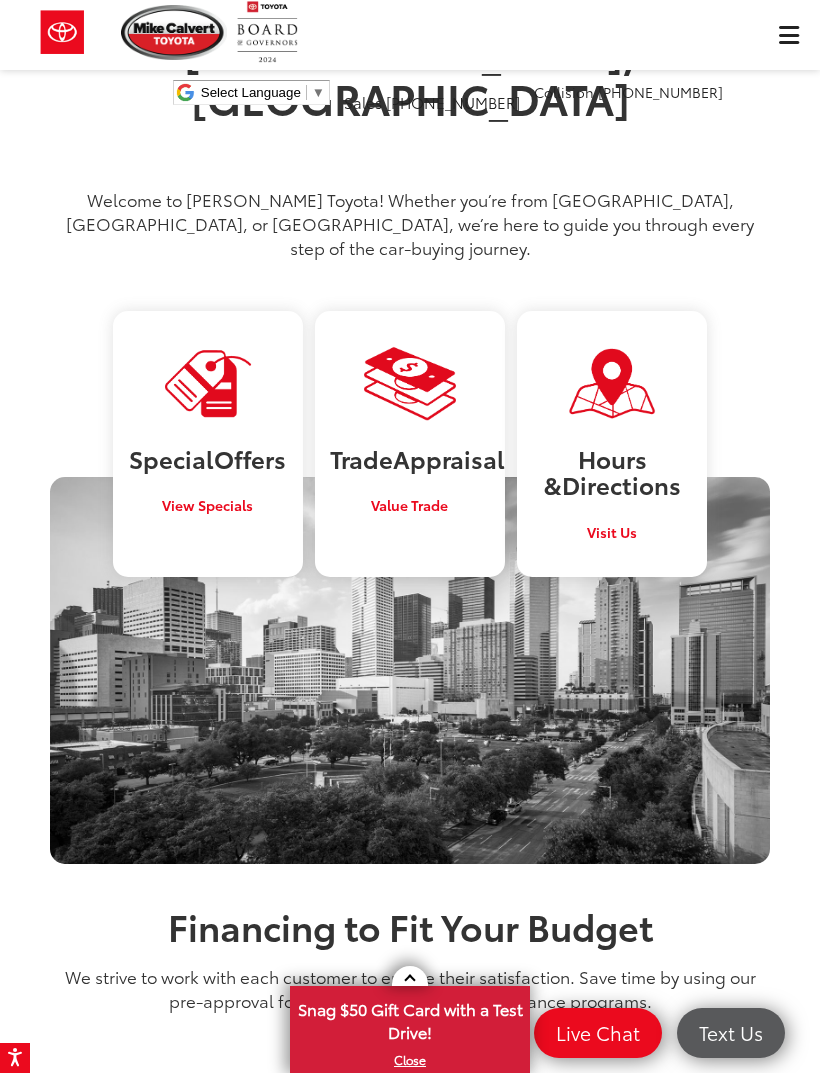 click on "[PERSON_NAME] Toyota
Select Language ​ ▼
Sales
[PHONE_NUMBER]
Service
[PHONE_NUMBER]
Parts
[PHONE_NUMBER]
Collision
[PHONE_NUMBER]
[STREET_ADDRESS]
Service
Map
Contact
Saved
Saved" at bounding box center [410, 60] 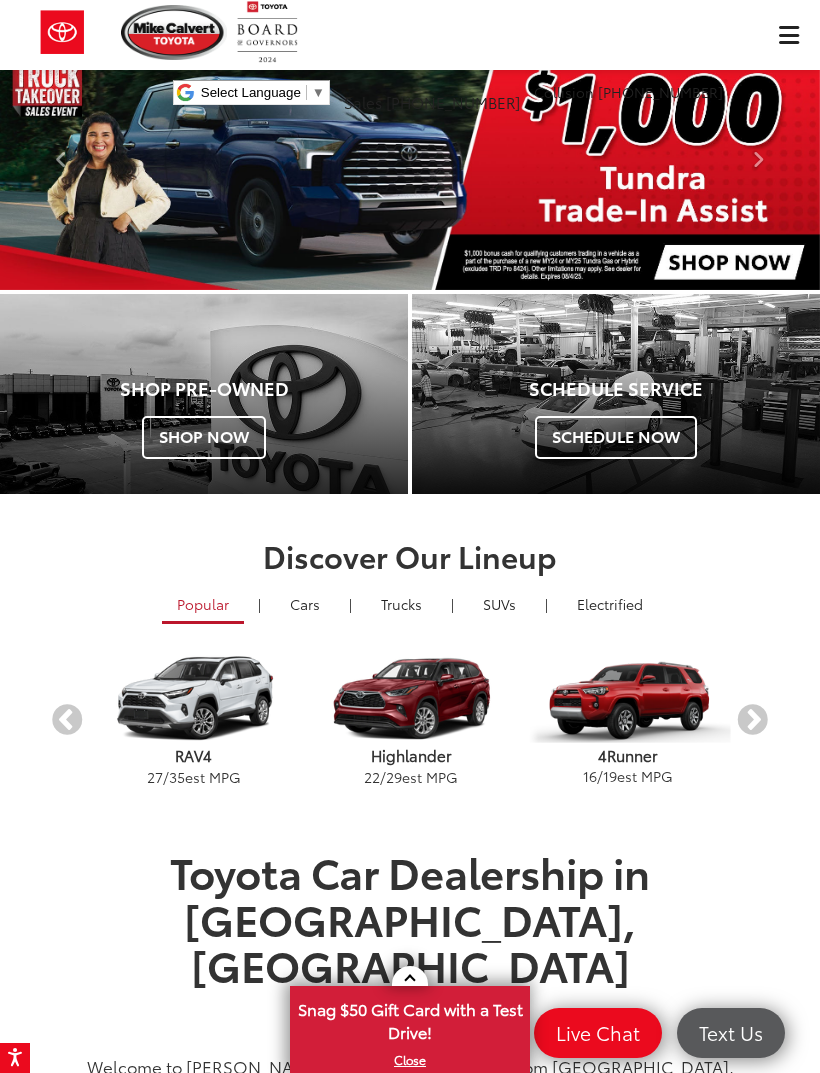 scroll, scrollTop: 674, scrollLeft: 0, axis: vertical 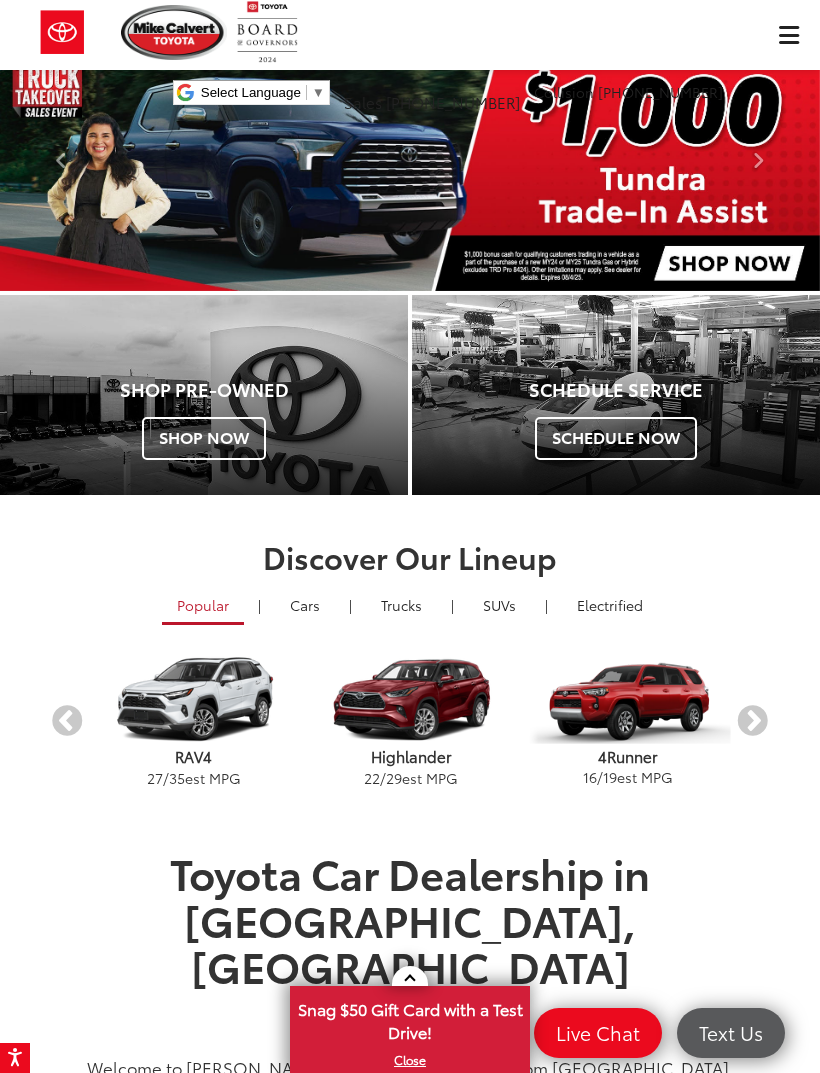 click on "Crossovers &  SUVs" at bounding box center (499, 605) 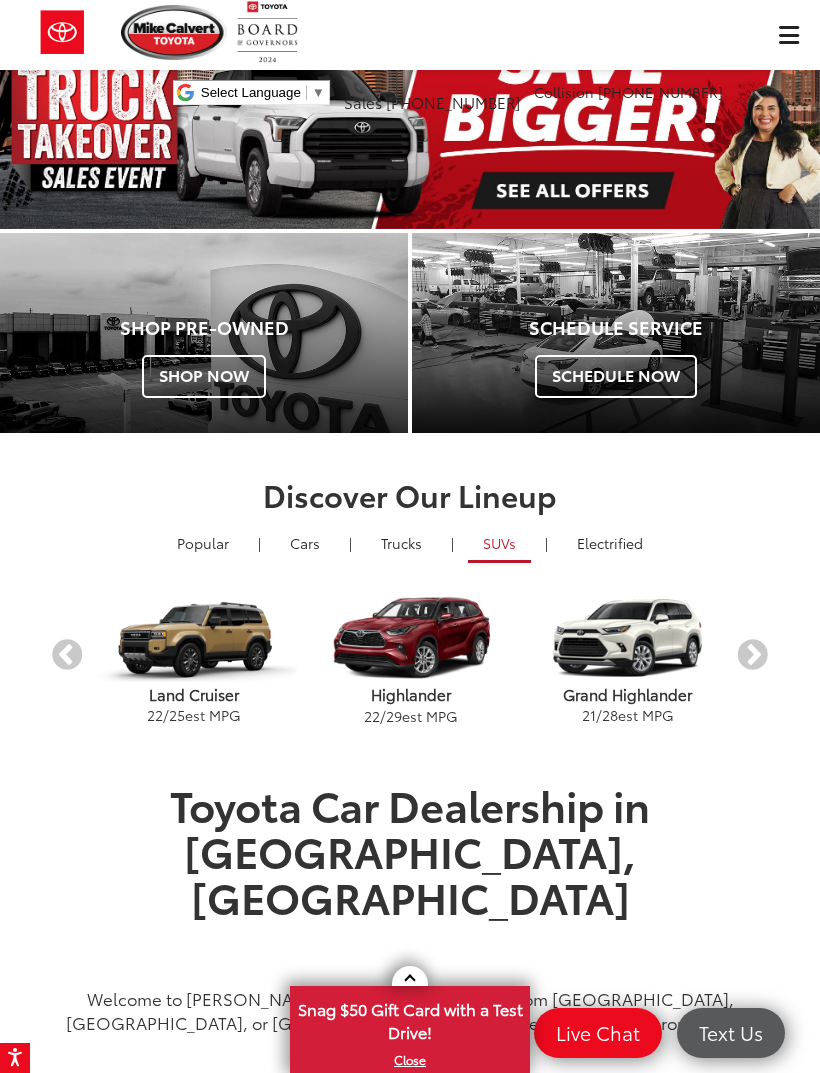 scroll, scrollTop: 743, scrollLeft: 0, axis: vertical 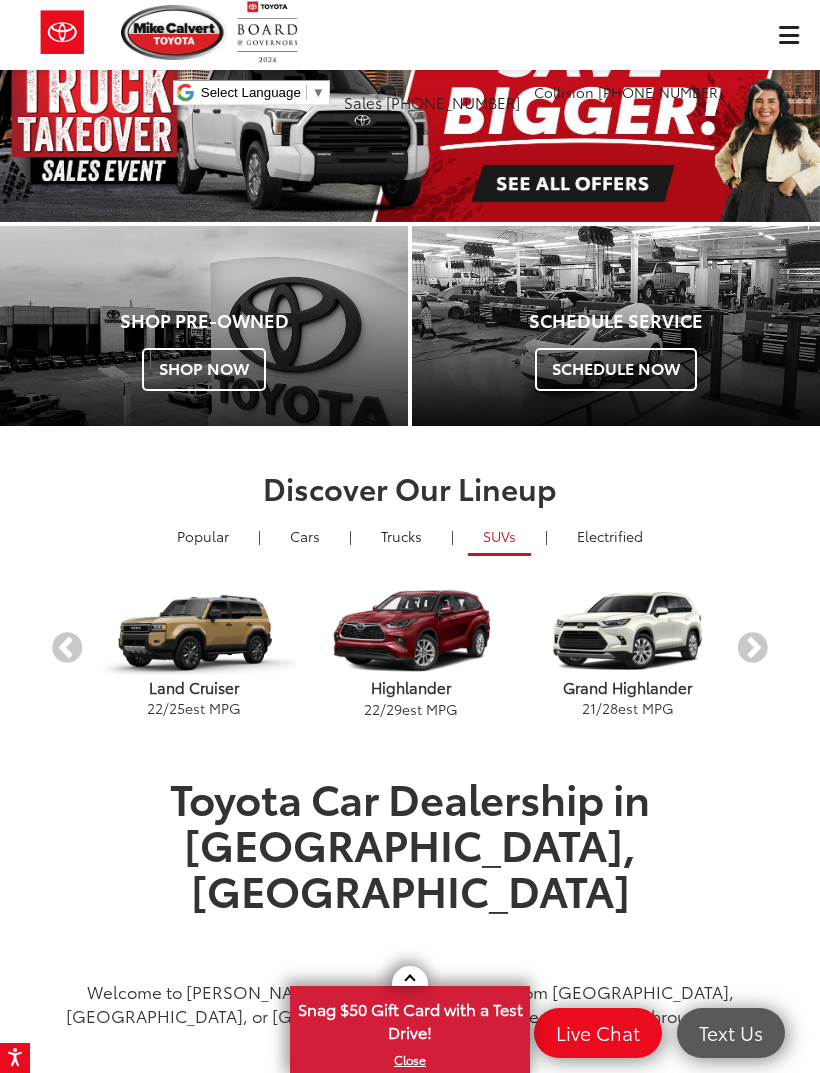 click on "Shop Now" at bounding box center (204, 369) 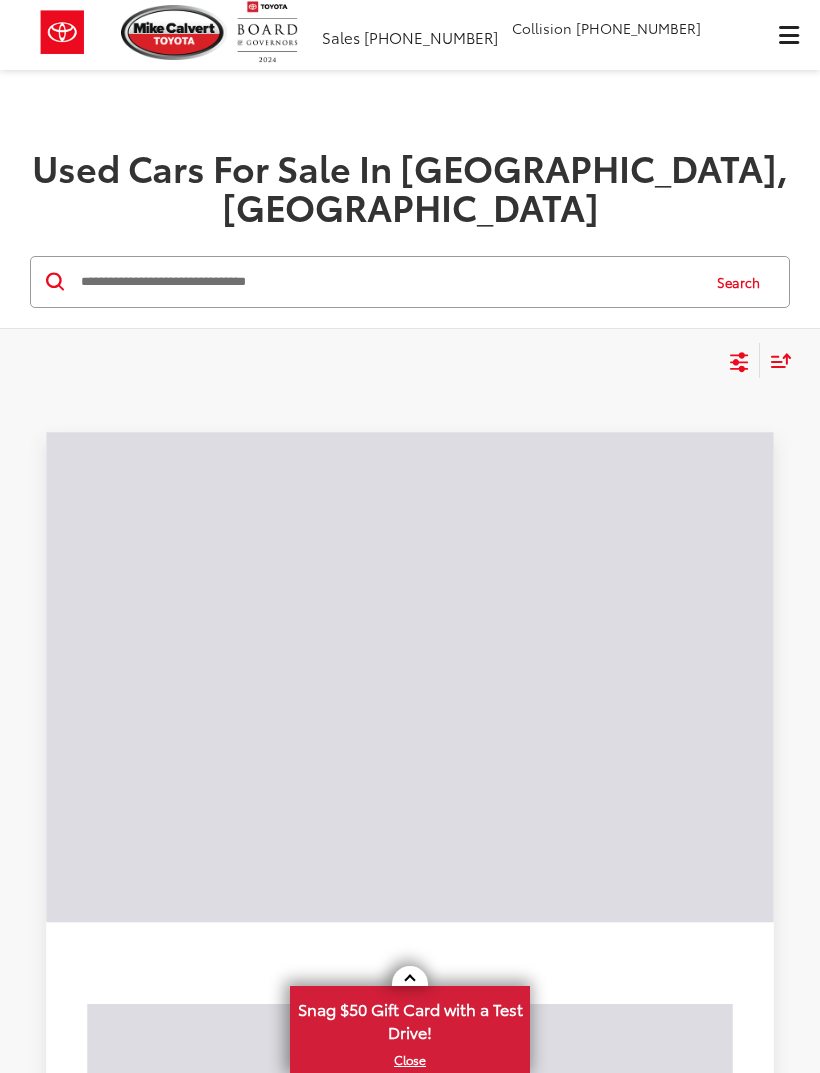 scroll, scrollTop: 0, scrollLeft: 0, axis: both 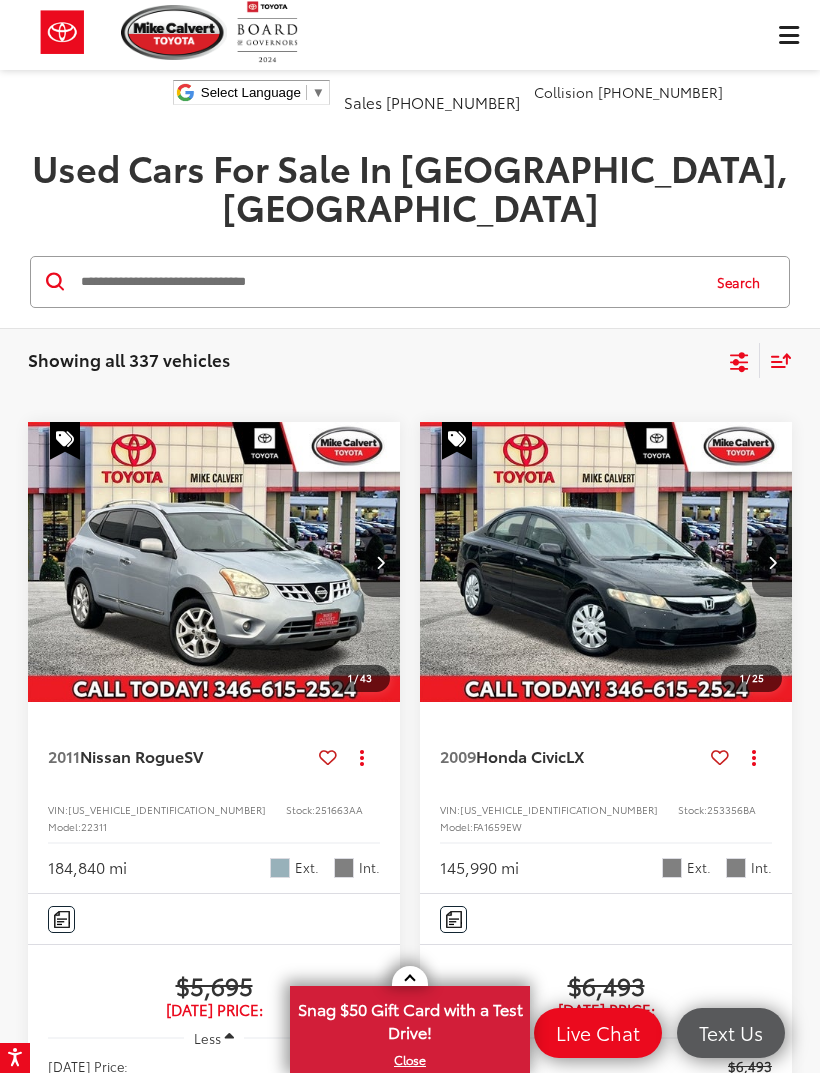 click at bounding box center (388, 282) 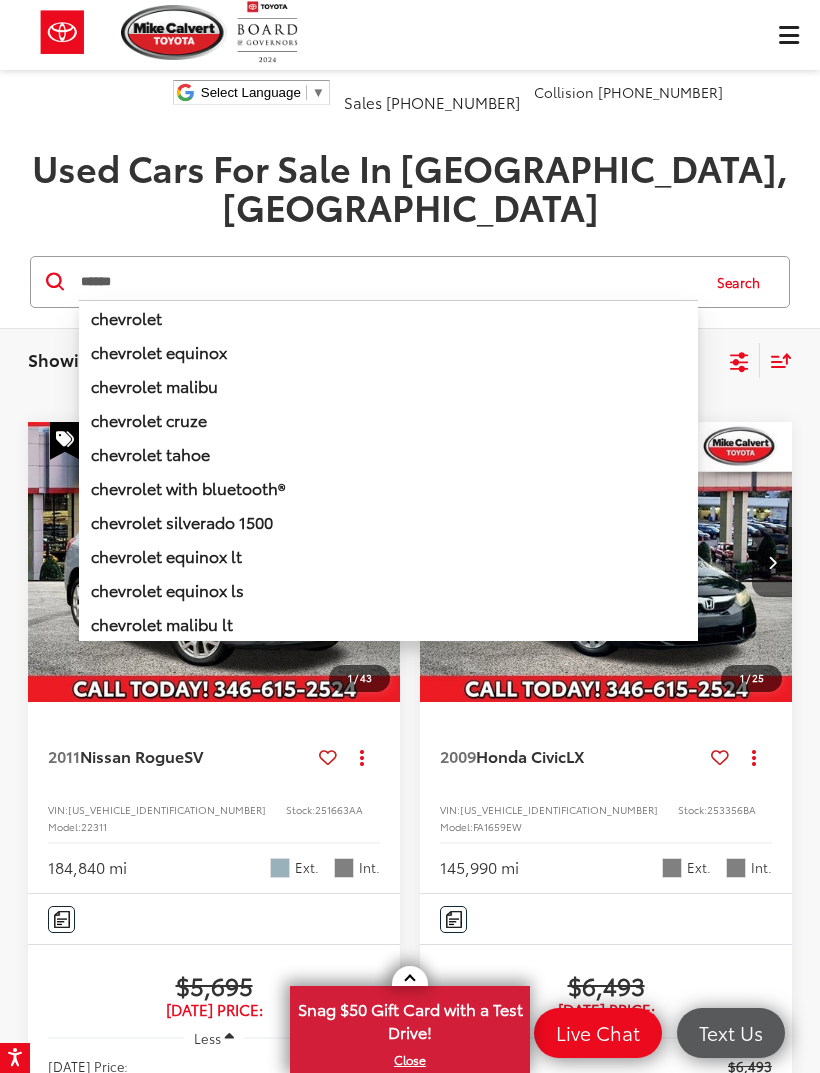 click on "chevrolet tahoe" at bounding box center (150, 453) 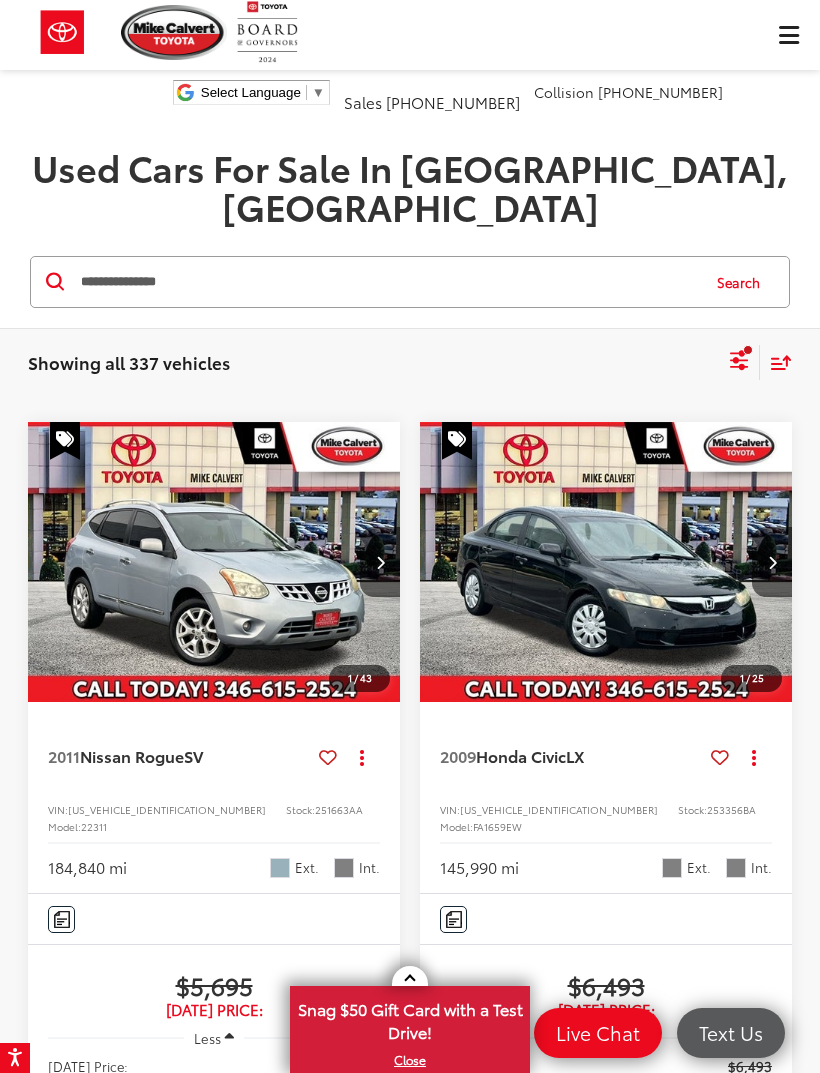 click on "Search" at bounding box center (743, 282) 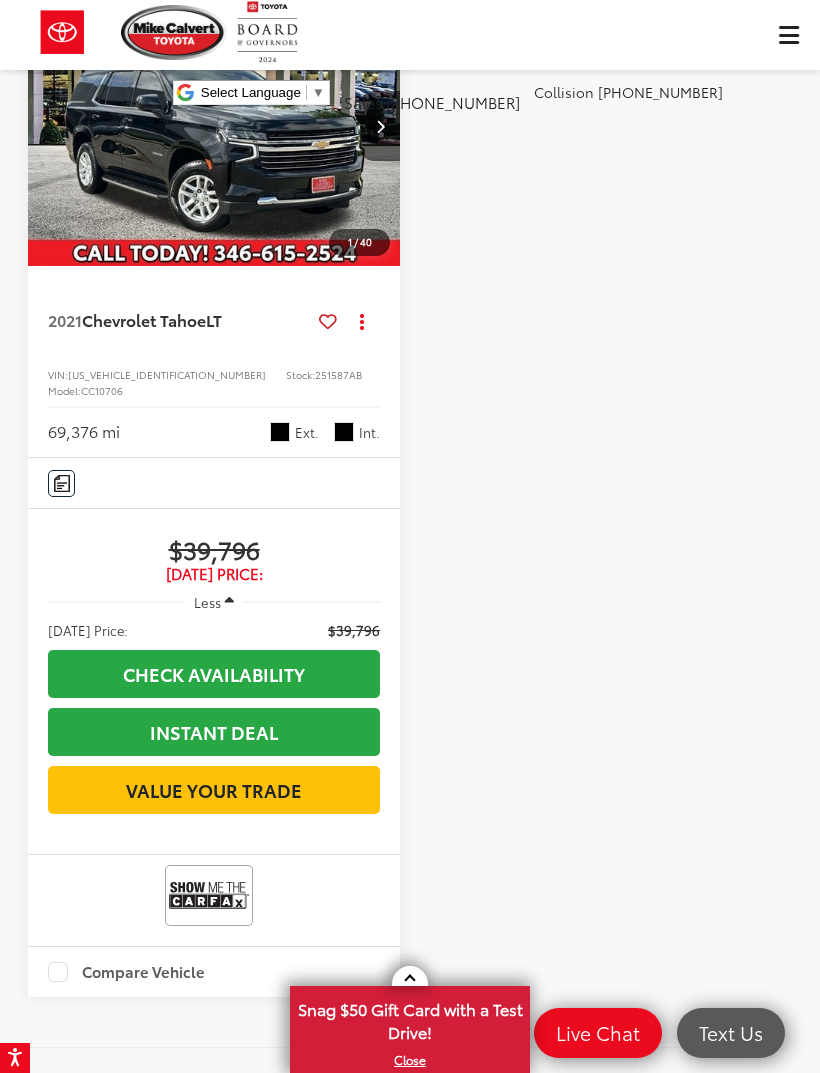 scroll, scrollTop: 277, scrollLeft: 0, axis: vertical 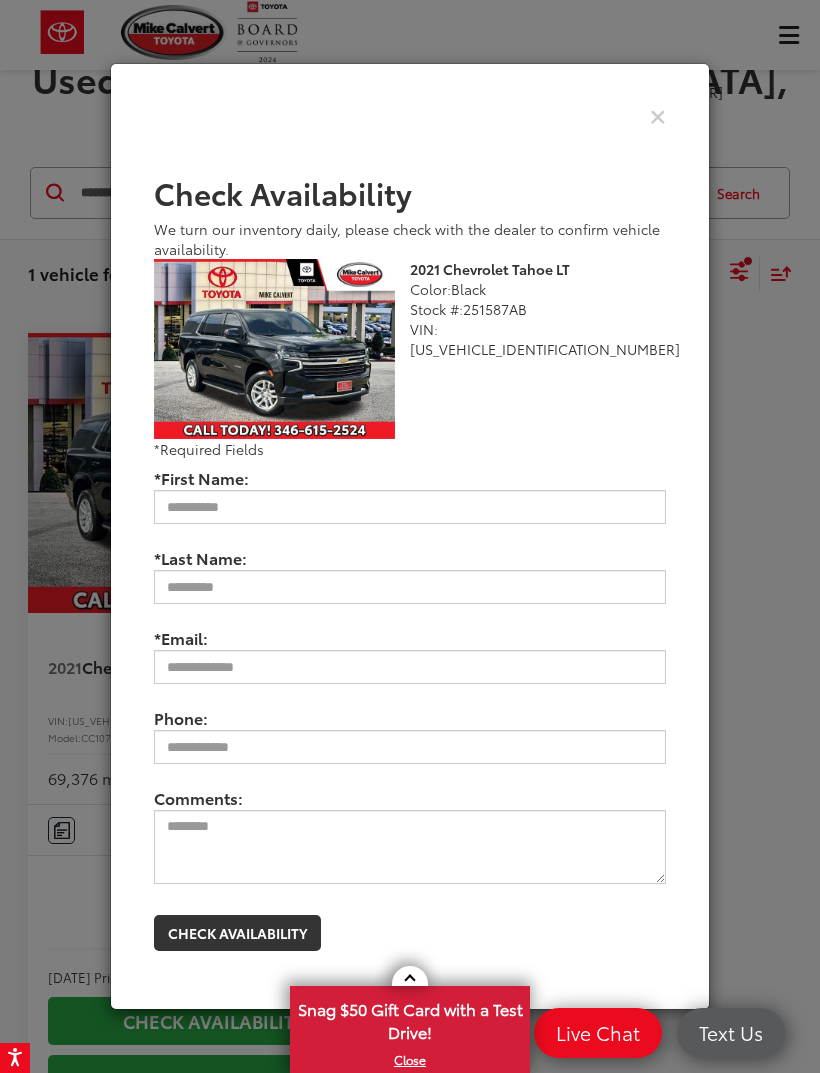click at bounding box center (410, 116) 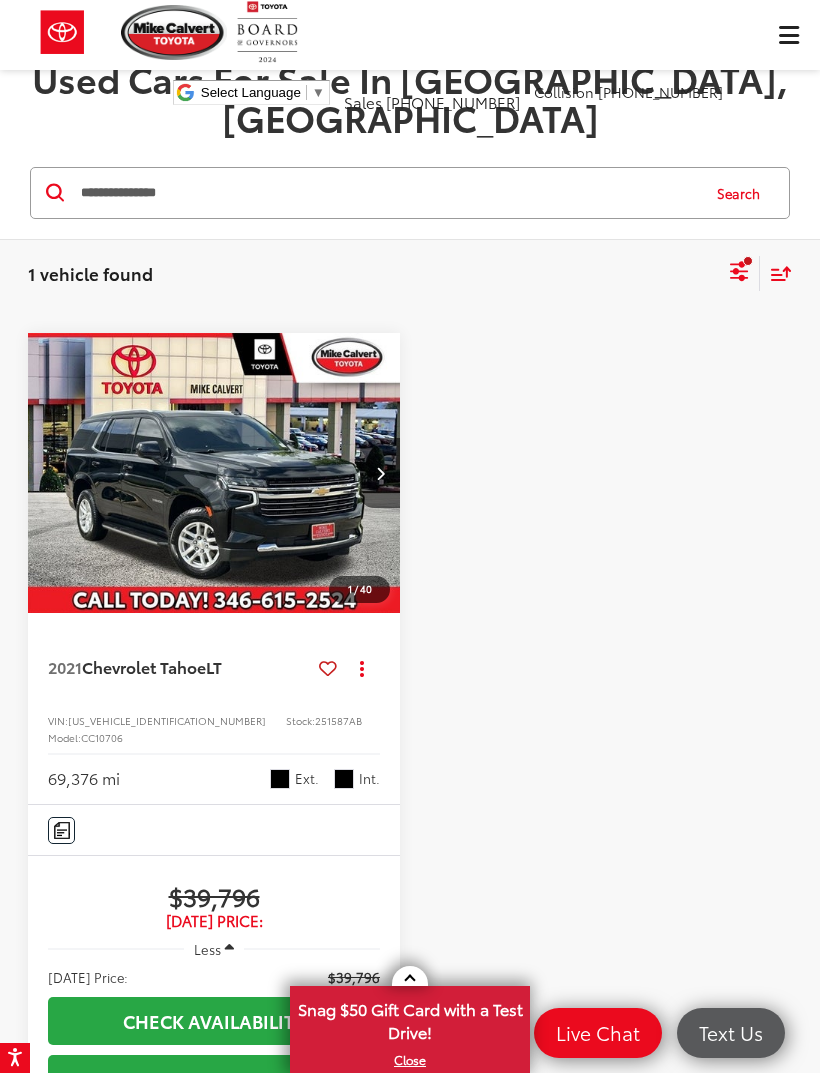click at bounding box center (214, 473) 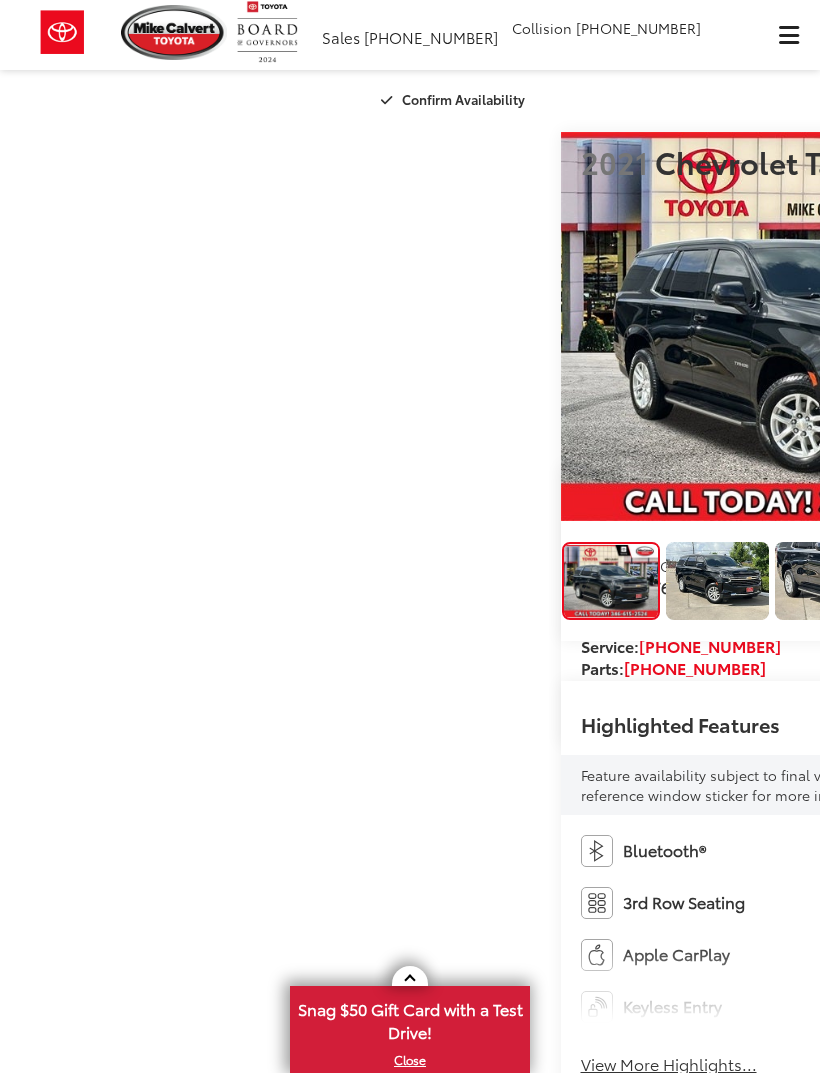 scroll, scrollTop: 0, scrollLeft: 0, axis: both 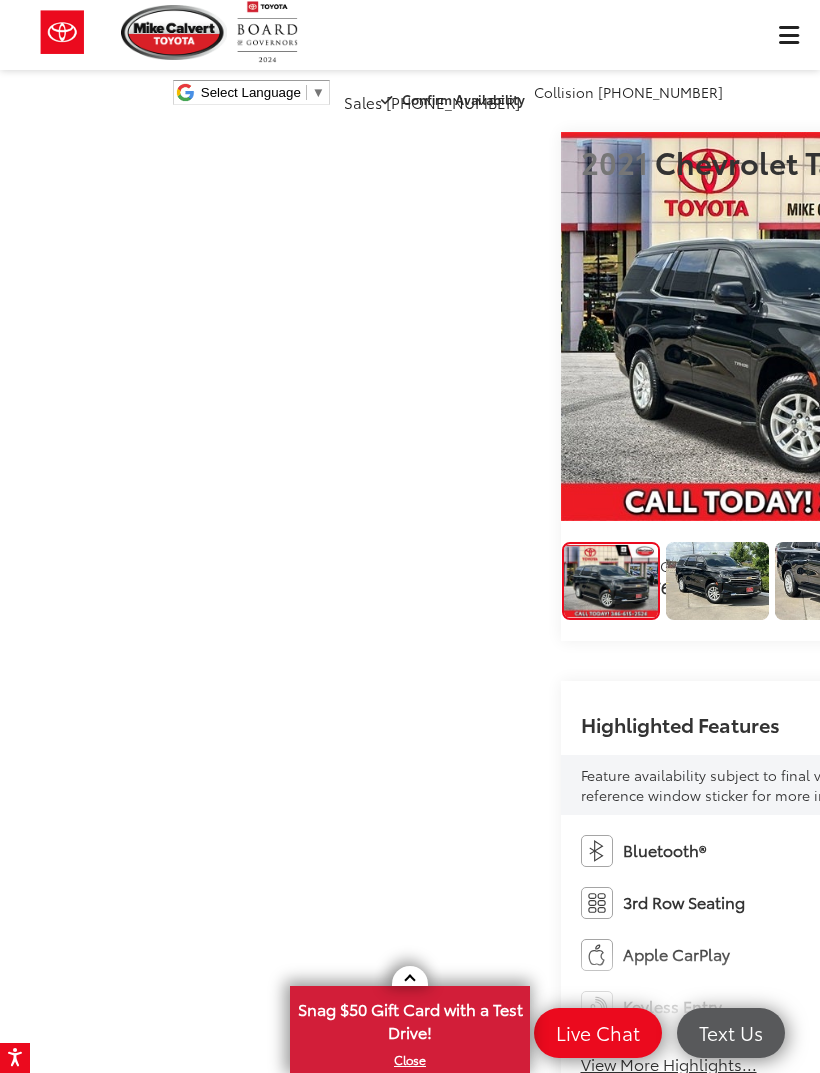 click at bounding box center (820, 326) 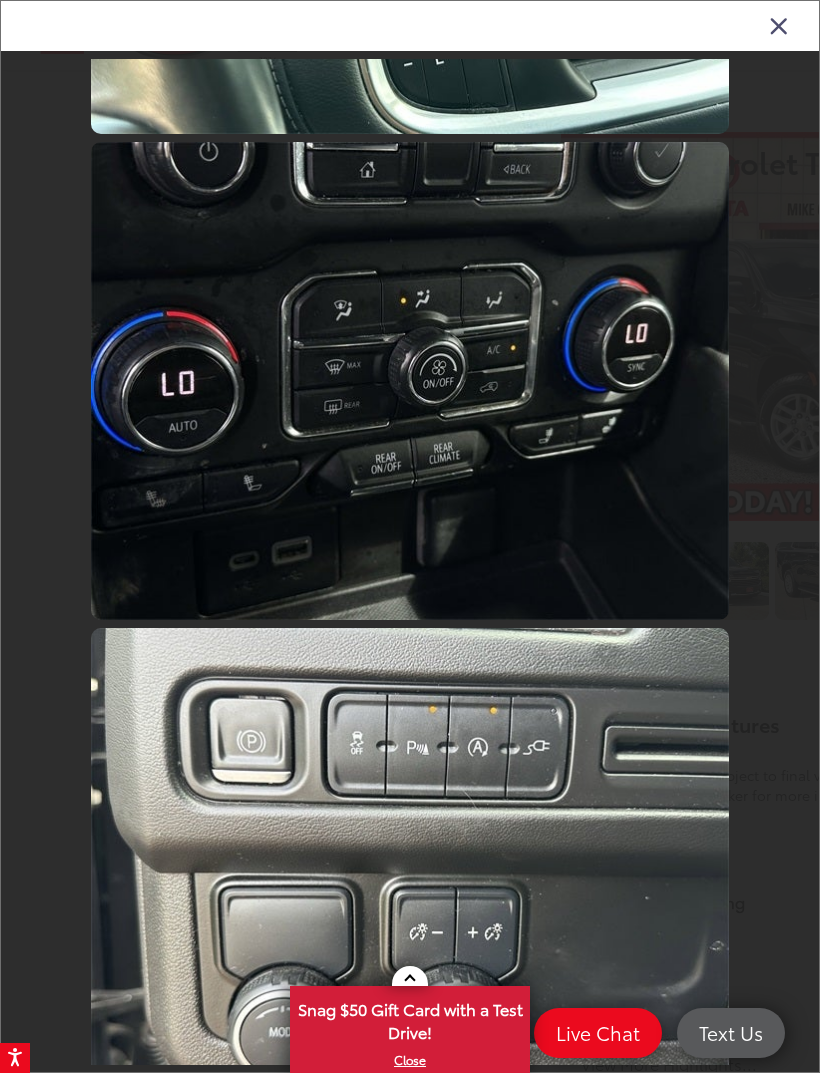 scroll, scrollTop: 8197, scrollLeft: 0, axis: vertical 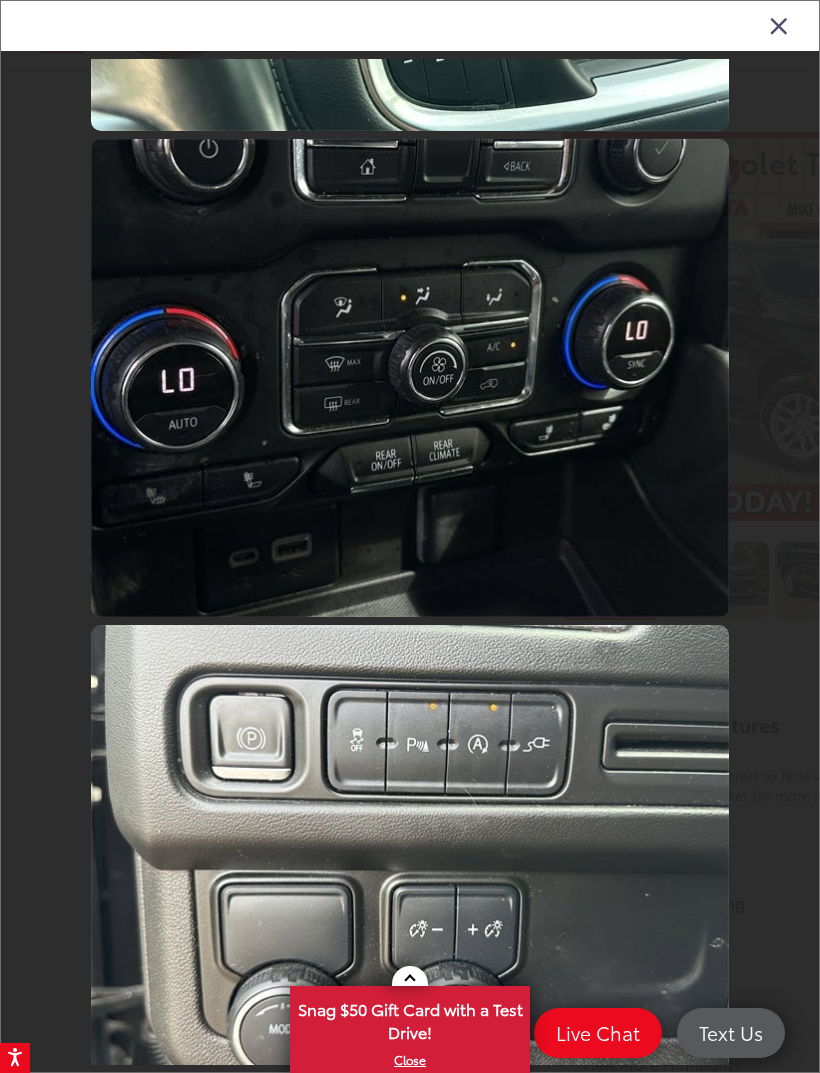 click at bounding box center [779, 25] 